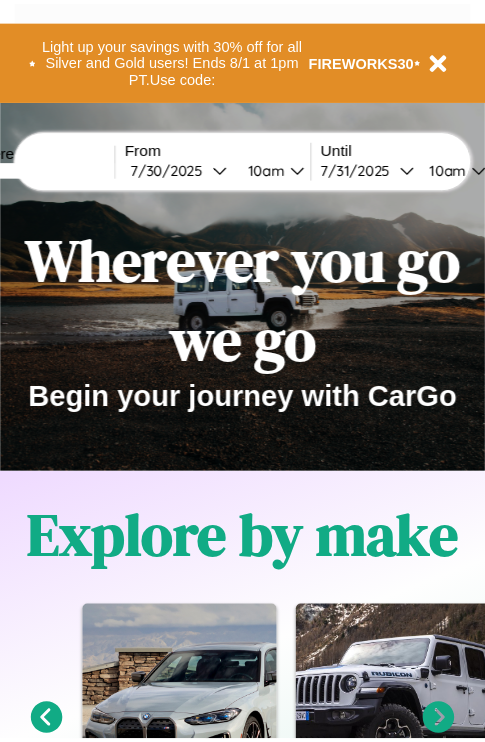 scroll, scrollTop: 0, scrollLeft: 0, axis: both 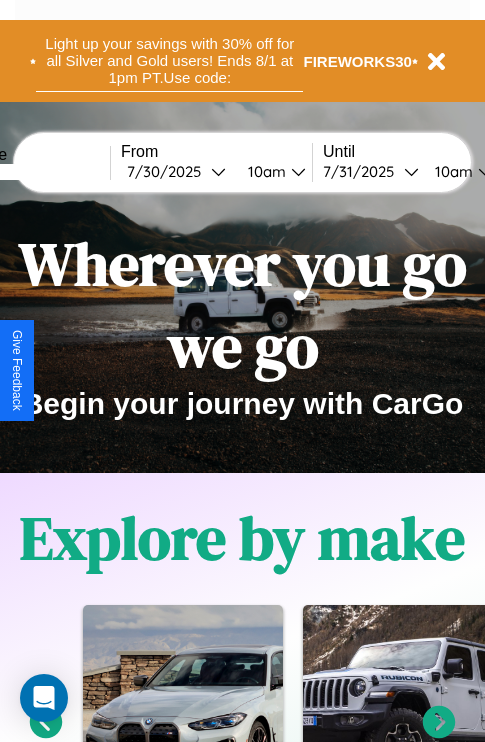 click on "Light up your savings with 30% off for all Silver and Gold users! Ends 8/1 at 1pm PT.  Use code:" at bounding box center [169, 61] 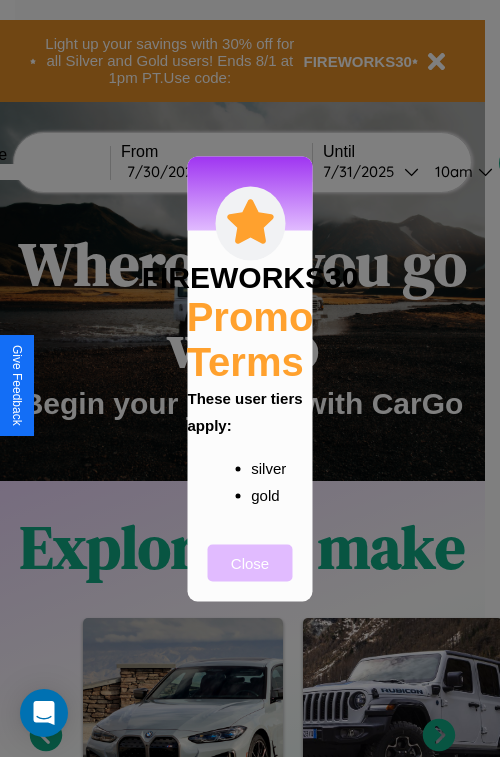 click on "Close" at bounding box center (250, 562) 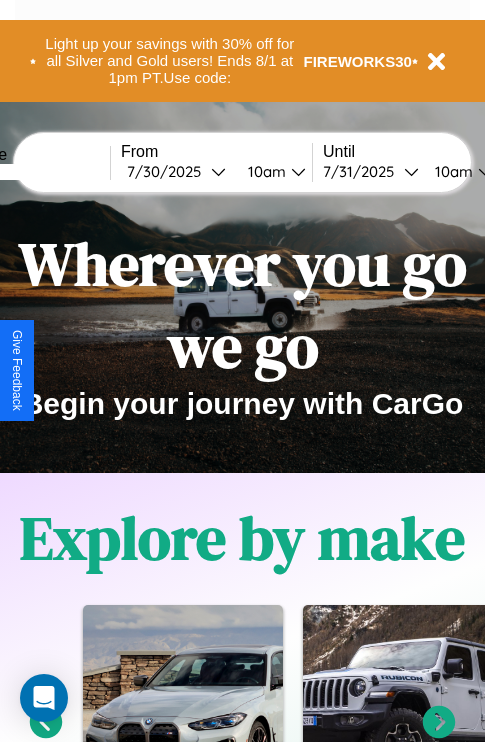 click at bounding box center [35, 172] 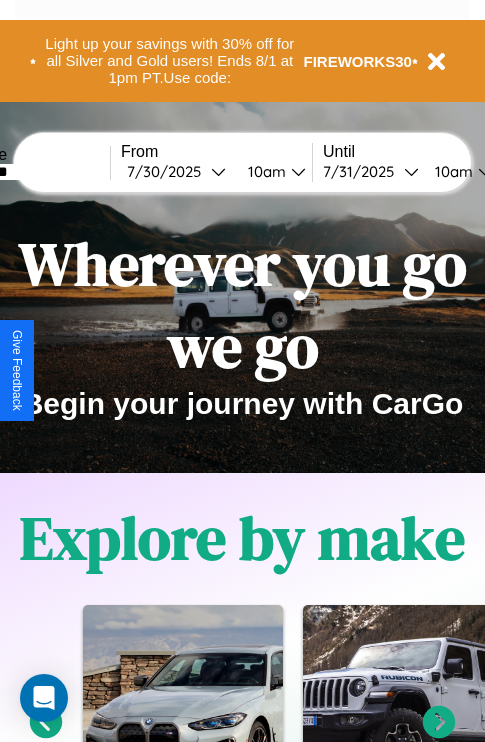 type on "********" 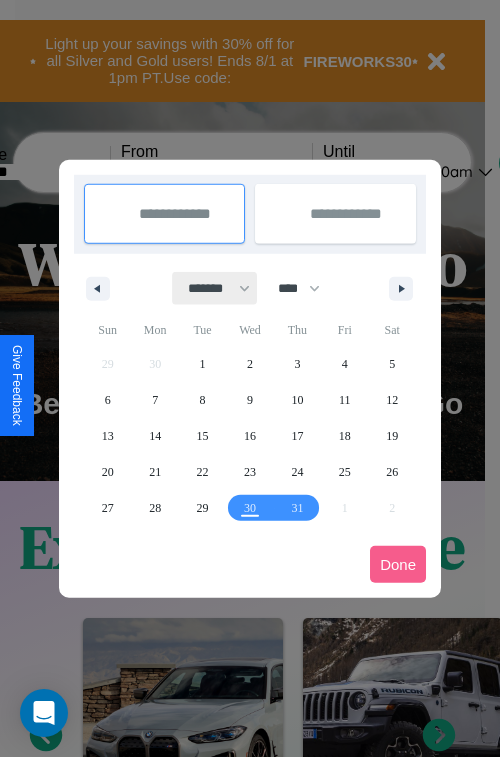 click on "******* ******** ***** ***** *** **** **** ****** ********* ******* ******** ********" at bounding box center (215, 288) 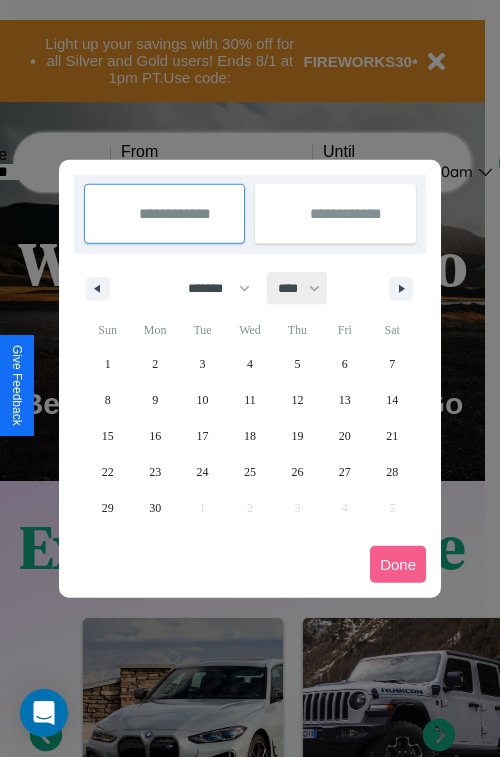 click on "**** **** **** **** **** **** **** **** **** **** **** **** **** **** **** **** **** **** **** **** **** **** **** **** **** **** **** **** **** **** **** **** **** **** **** **** **** **** **** **** **** **** **** **** **** **** **** **** **** **** **** **** **** **** **** **** **** **** **** **** **** **** **** **** **** **** **** **** **** **** **** **** **** **** **** **** **** **** **** **** **** **** **** **** **** **** **** **** **** **** **** **** **** **** **** **** **** **** **** **** **** **** **** **** **** **** **** **** **** **** **** **** **** **** **** **** **** **** **** **** ****" at bounding box center (298, 288) 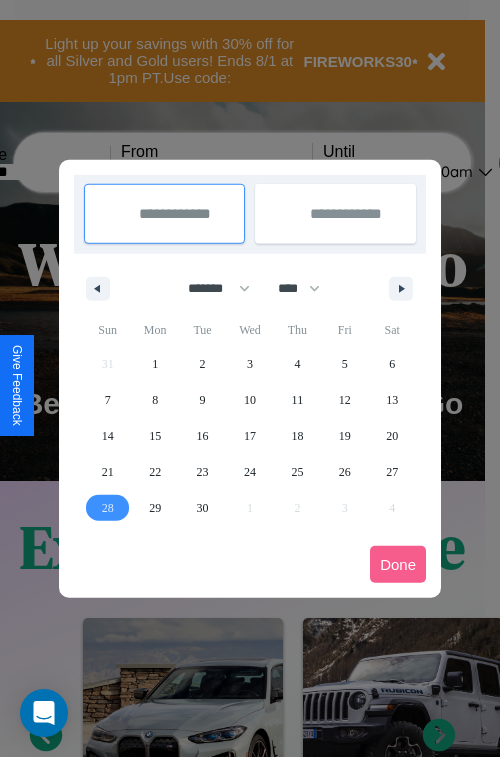 click on "28" at bounding box center [108, 508] 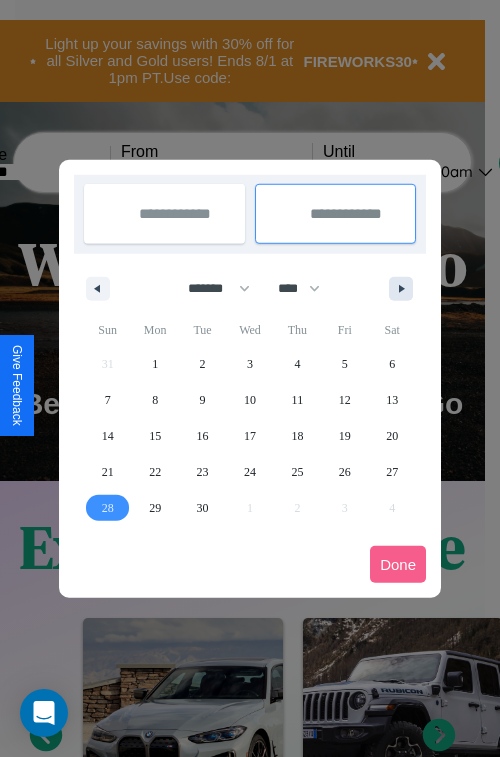 click at bounding box center (405, 289) 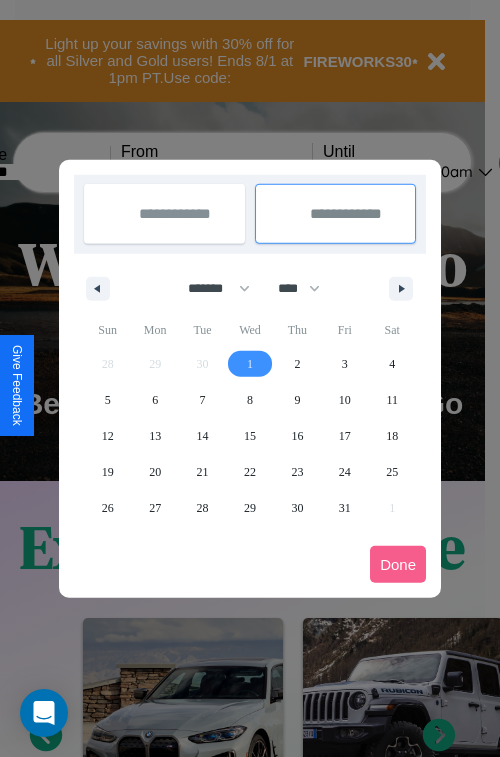 click on "1" at bounding box center [250, 364] 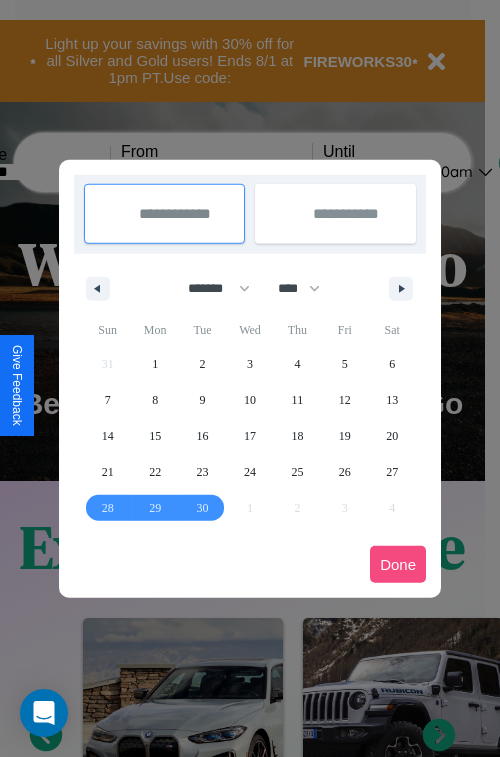 click on "Done" at bounding box center (398, 564) 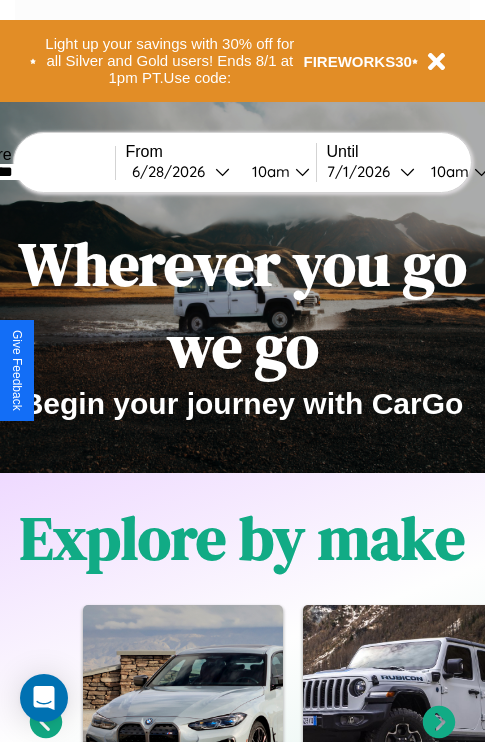 scroll, scrollTop: 0, scrollLeft: 71, axis: horizontal 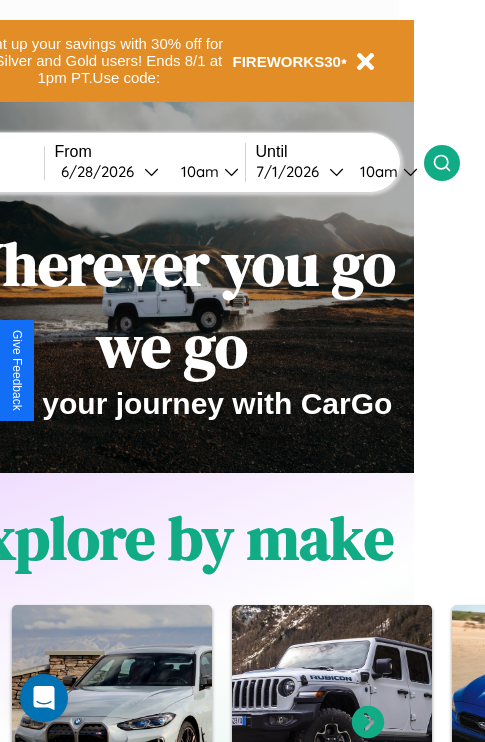 click 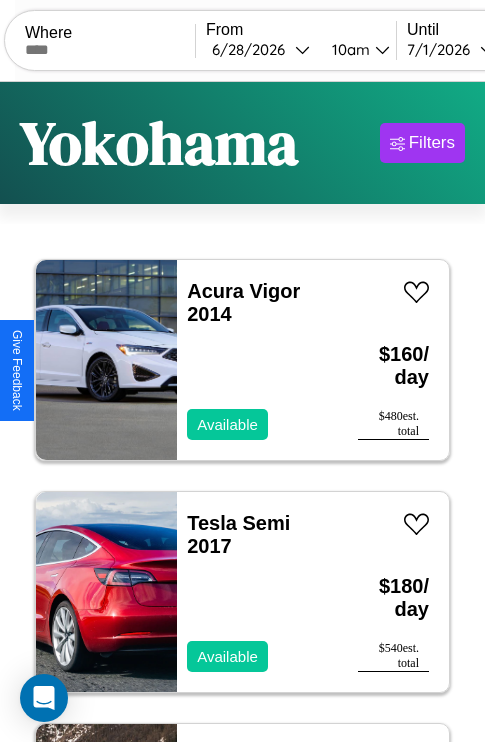 scroll, scrollTop: 79, scrollLeft: 0, axis: vertical 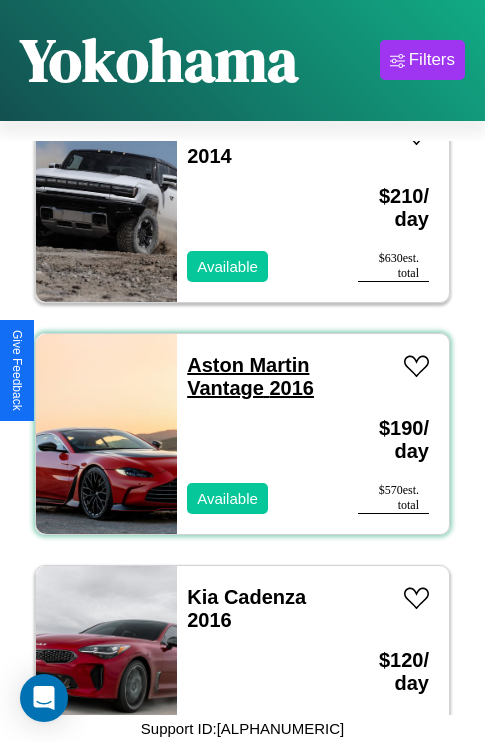 click on "Aston Martin   Vantage   2016" at bounding box center [250, 376] 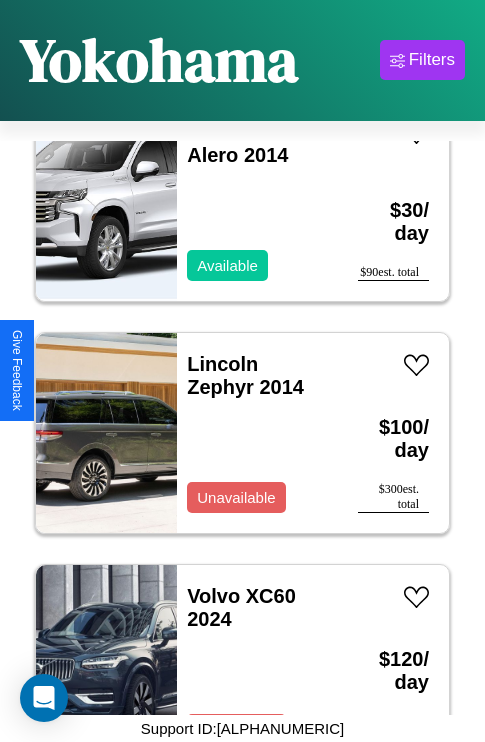 scroll, scrollTop: 4483, scrollLeft: 0, axis: vertical 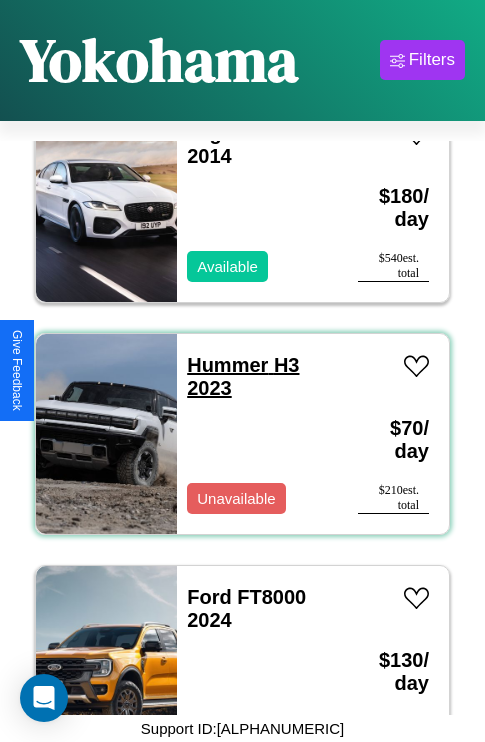 click on "Hummer   H3   2023" at bounding box center [243, 376] 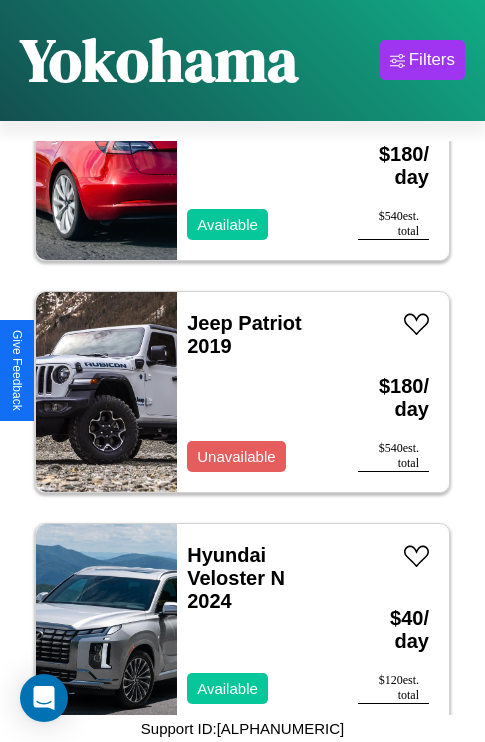 scroll, scrollTop: 307, scrollLeft: 0, axis: vertical 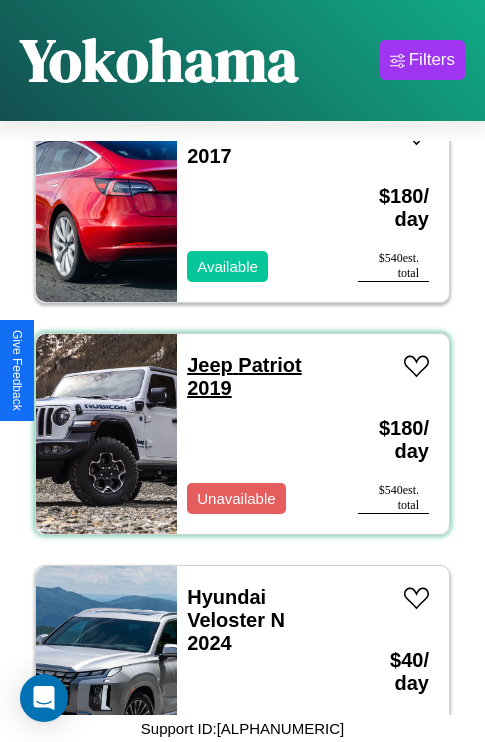 click on "Jeep   Patriot   2019" at bounding box center (244, 376) 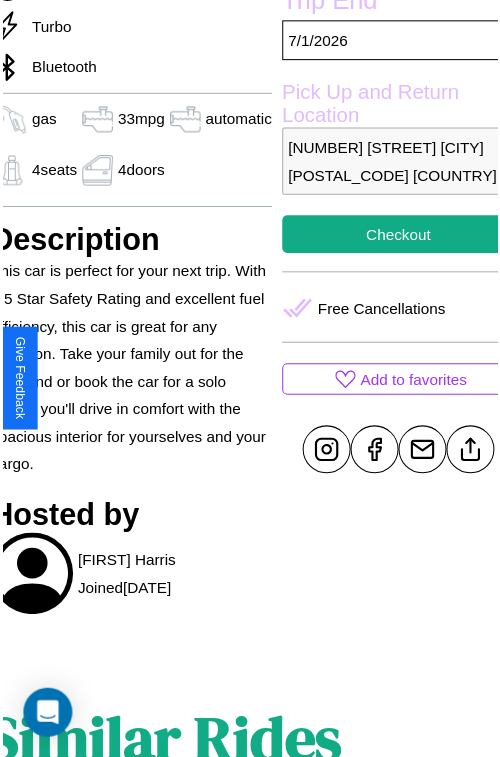 scroll, scrollTop: 641, scrollLeft: 84, axis: both 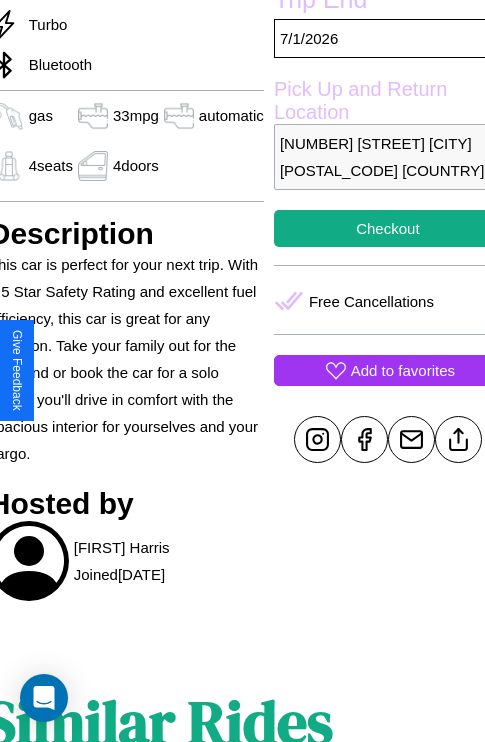 click on "Add to favorites" at bounding box center [403, 370] 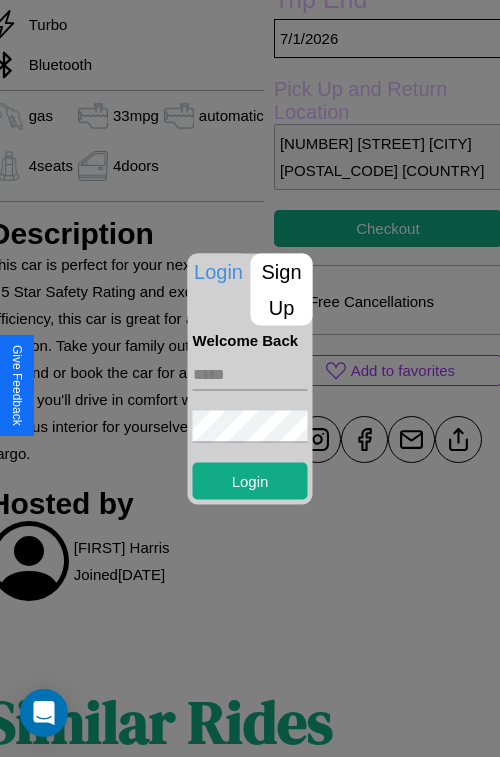 click on "Sign Up" at bounding box center (282, 289) 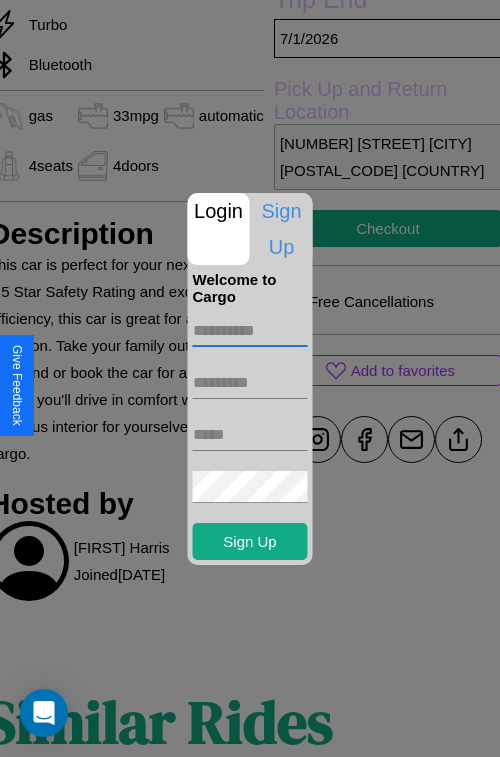 click at bounding box center [250, 331] 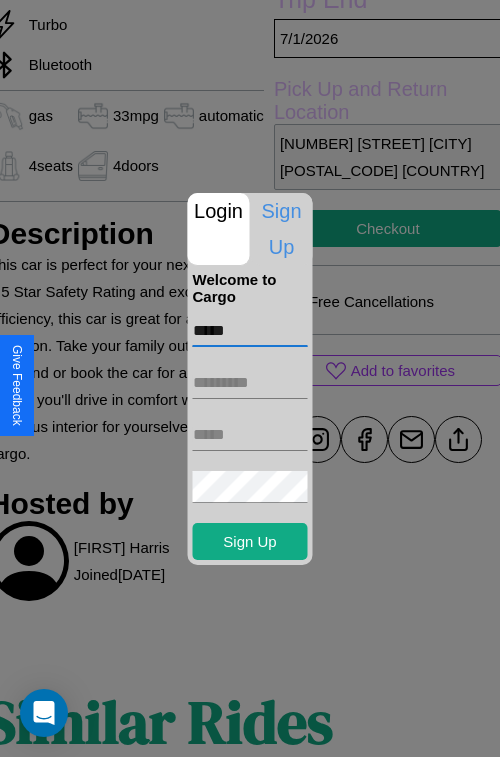 type on "*****" 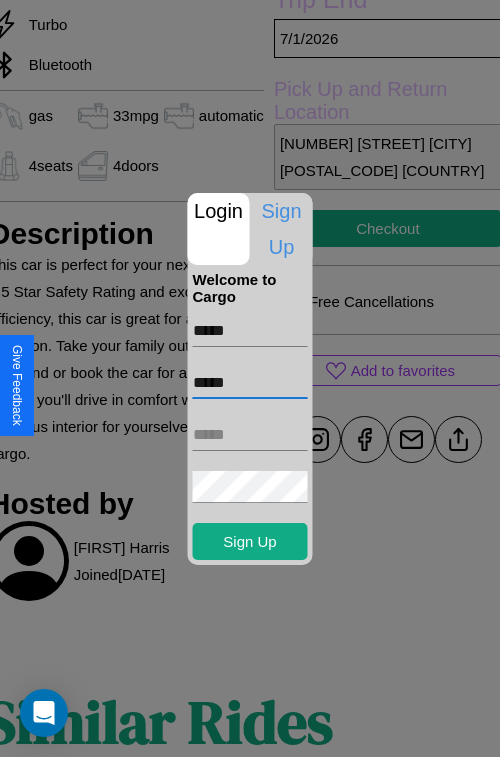 type on "*****" 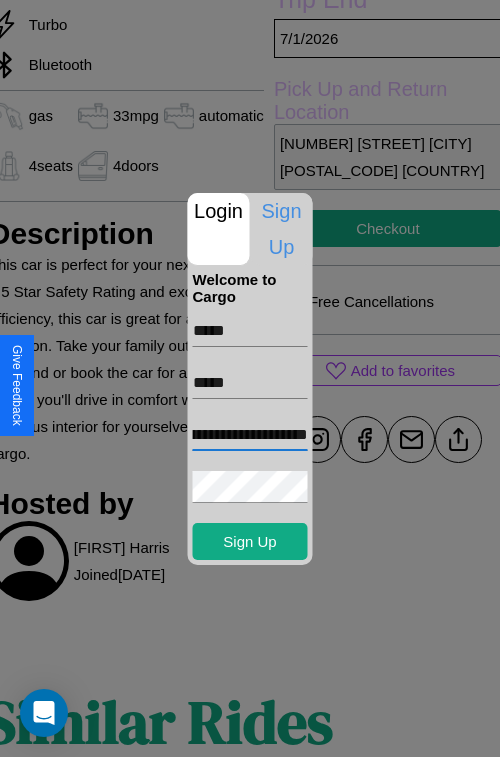 scroll, scrollTop: 0, scrollLeft: 80, axis: horizontal 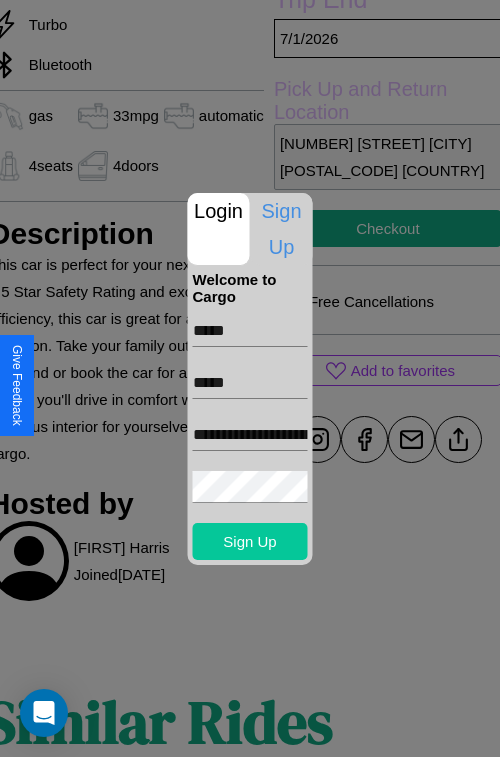 click on "Sign Up" at bounding box center (250, 541) 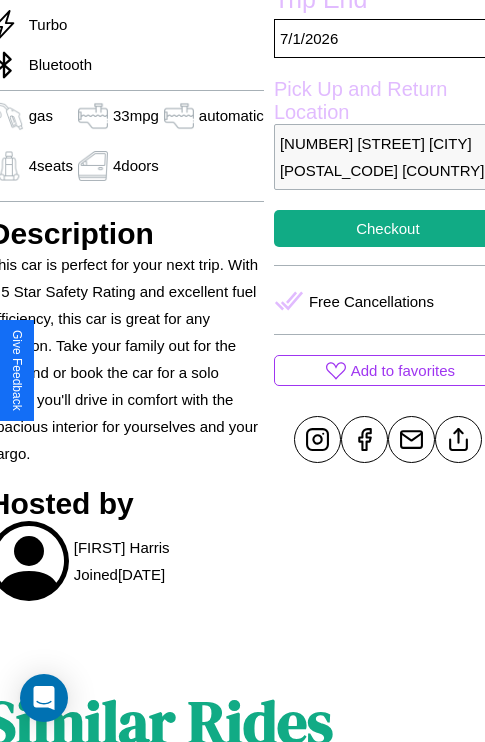 scroll, scrollTop: 641, scrollLeft: 84, axis: both 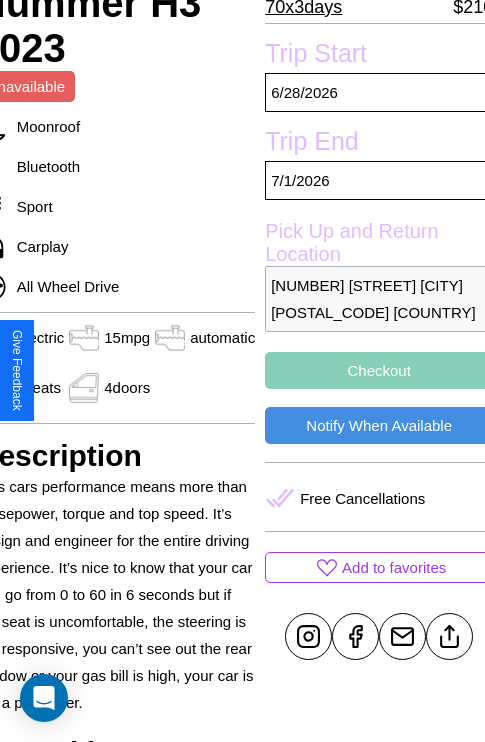 click on "Checkout" at bounding box center [379, 370] 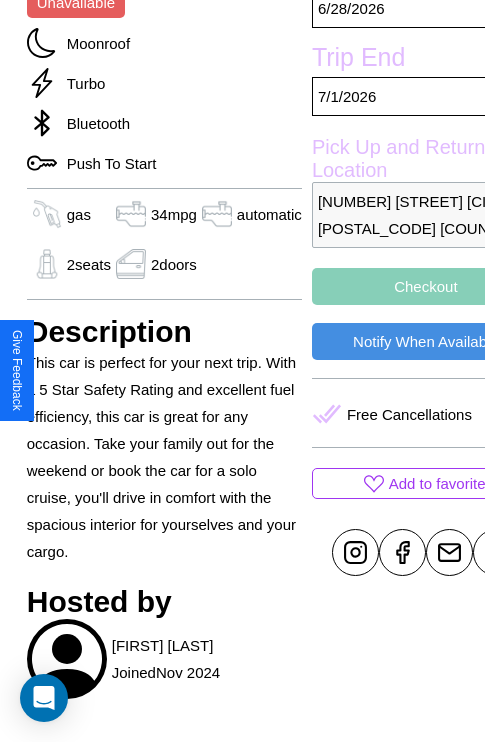 scroll, scrollTop: 643, scrollLeft: 64, axis: both 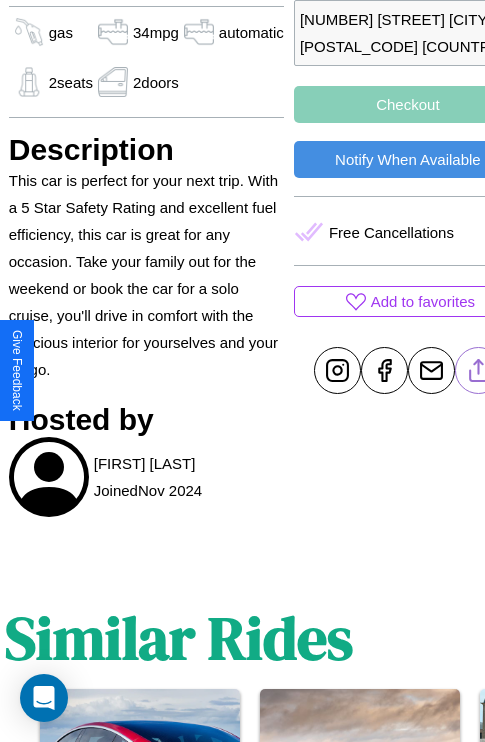 click 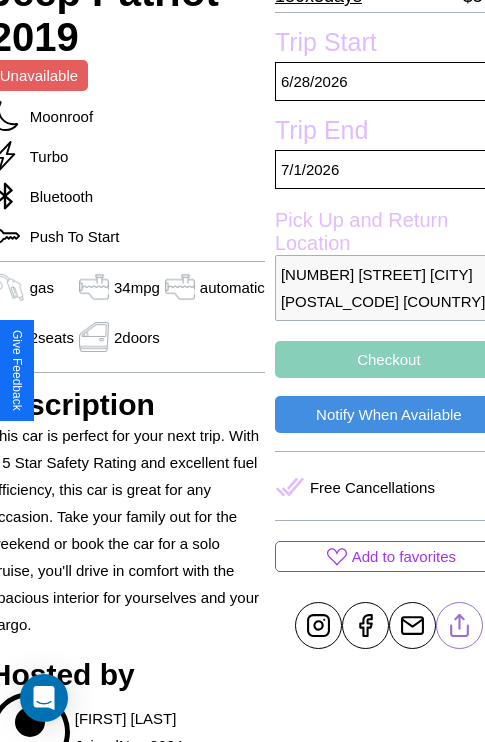 scroll, scrollTop: 377, scrollLeft: 84, axis: both 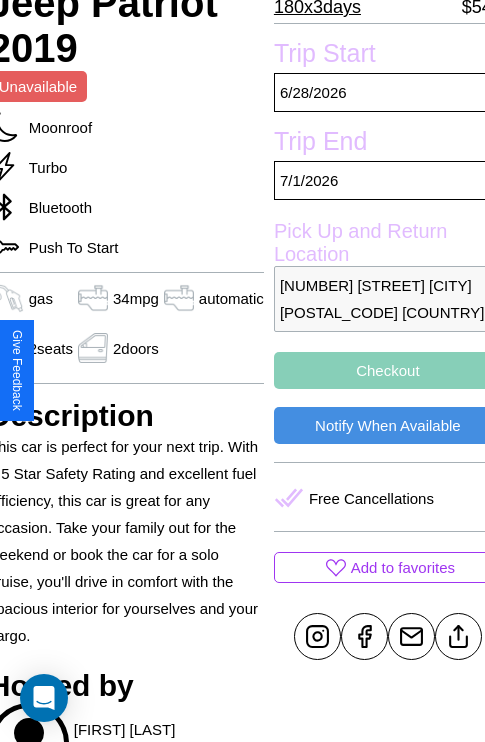 click on "Checkout" at bounding box center (388, 370) 